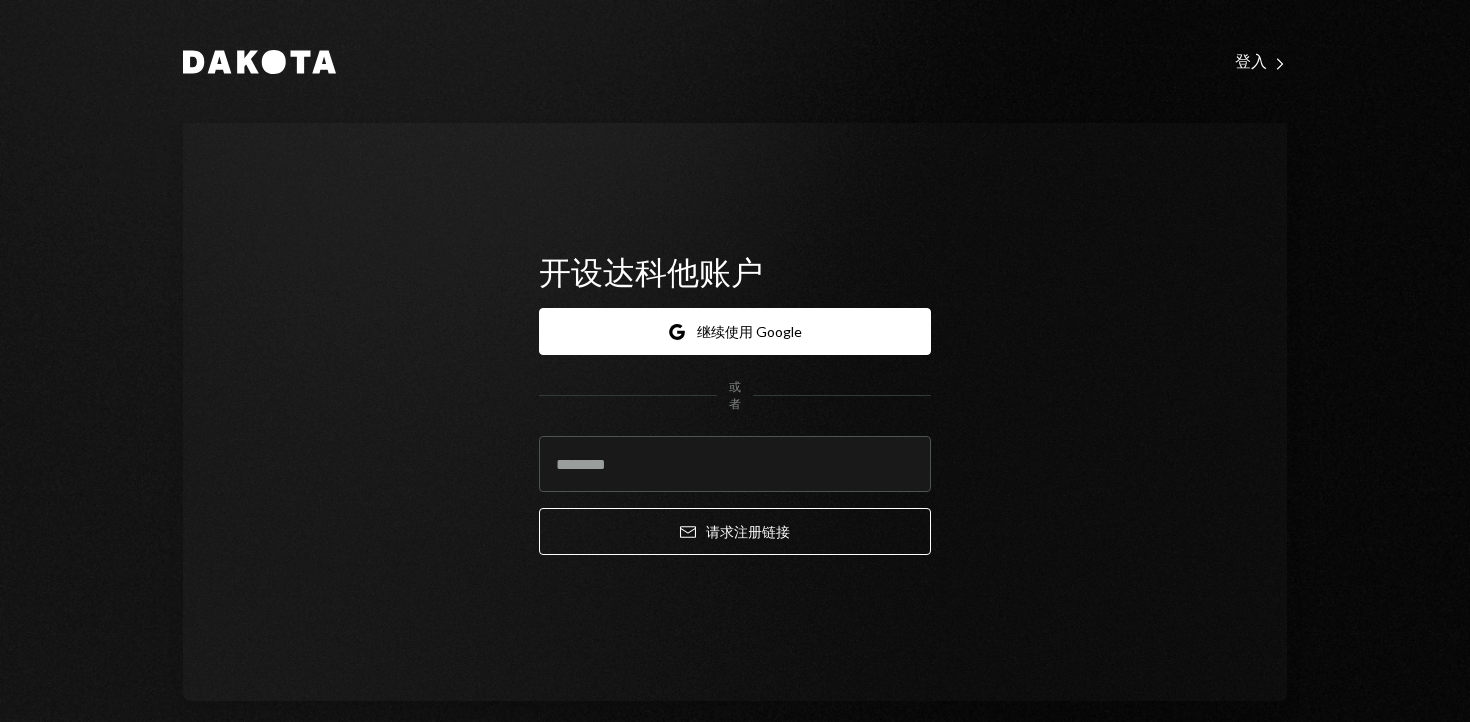 scroll, scrollTop: 0, scrollLeft: 0, axis: both 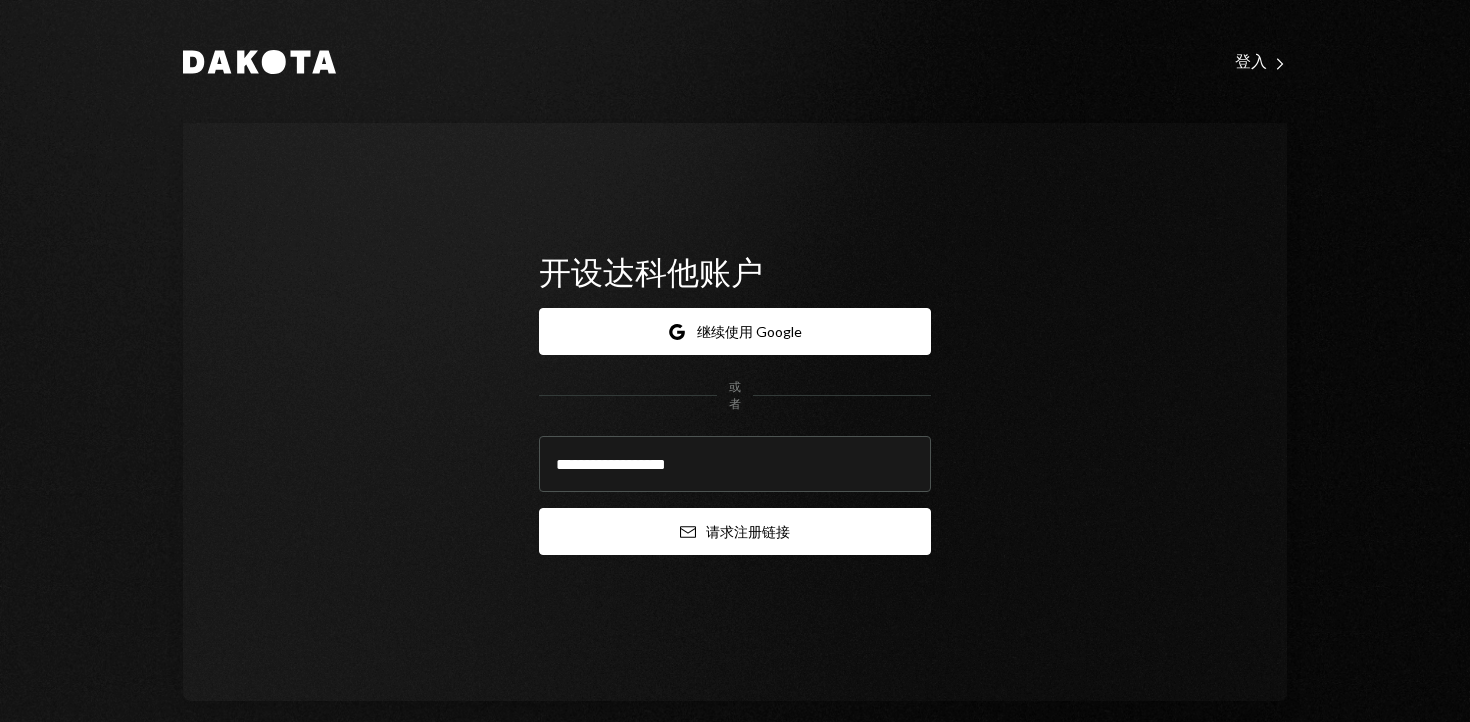 click on "注册" at bounding box center (748, 531) 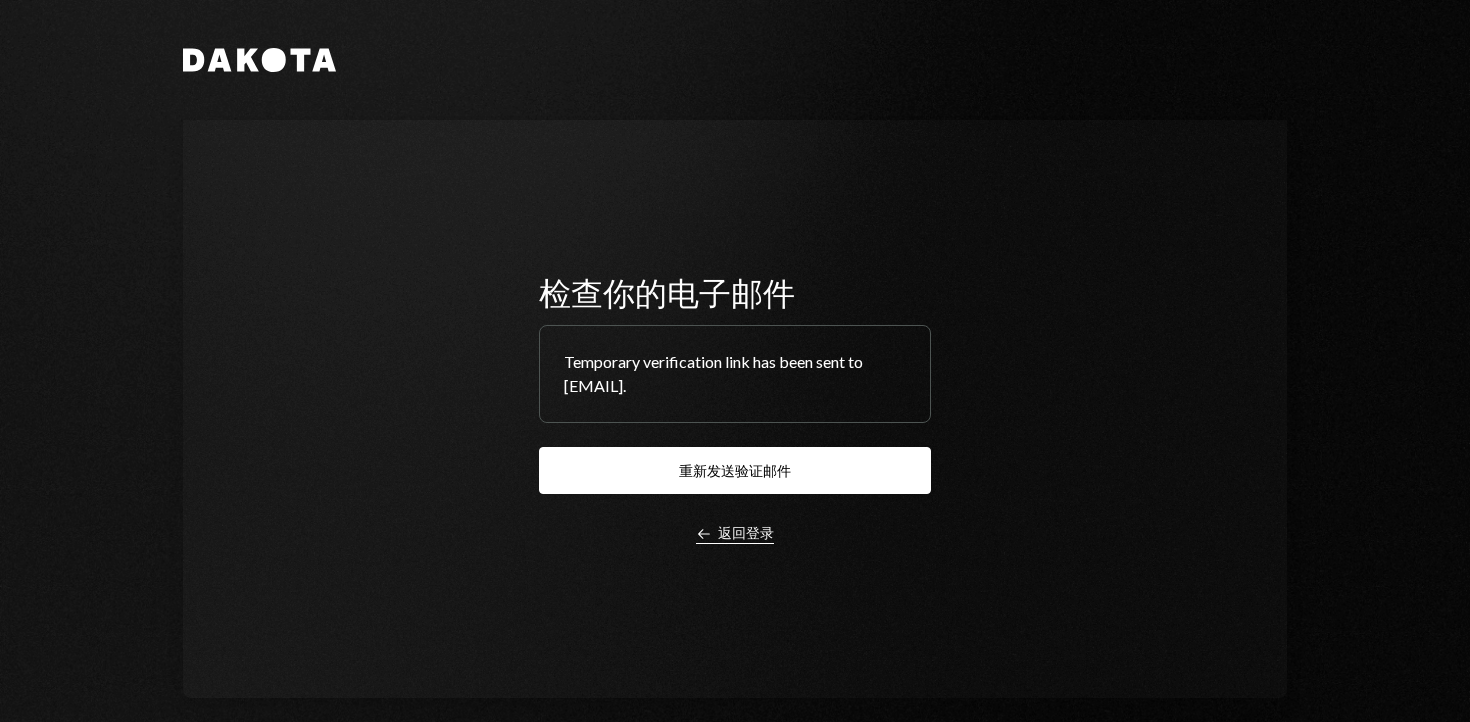 click on "返回登录" at bounding box center (746, 532) 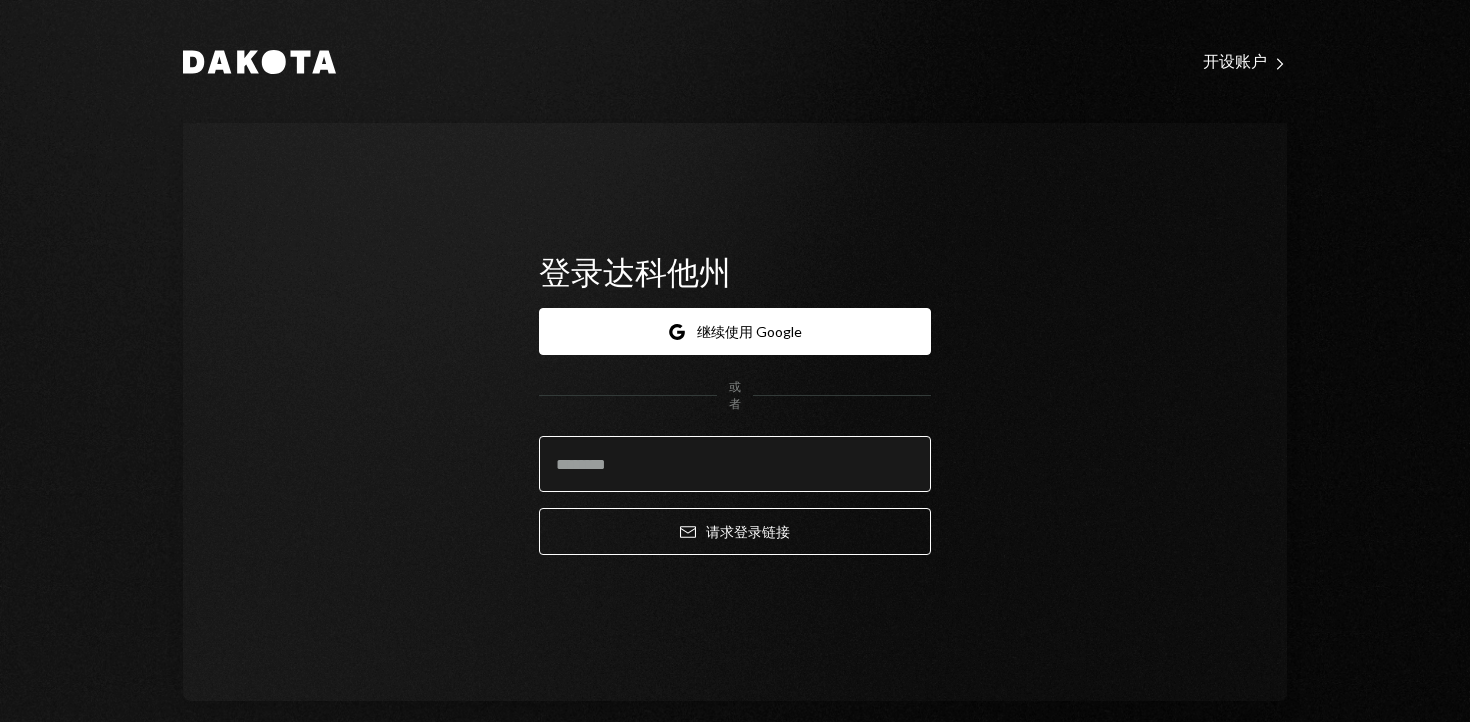 click at bounding box center (735, 464) 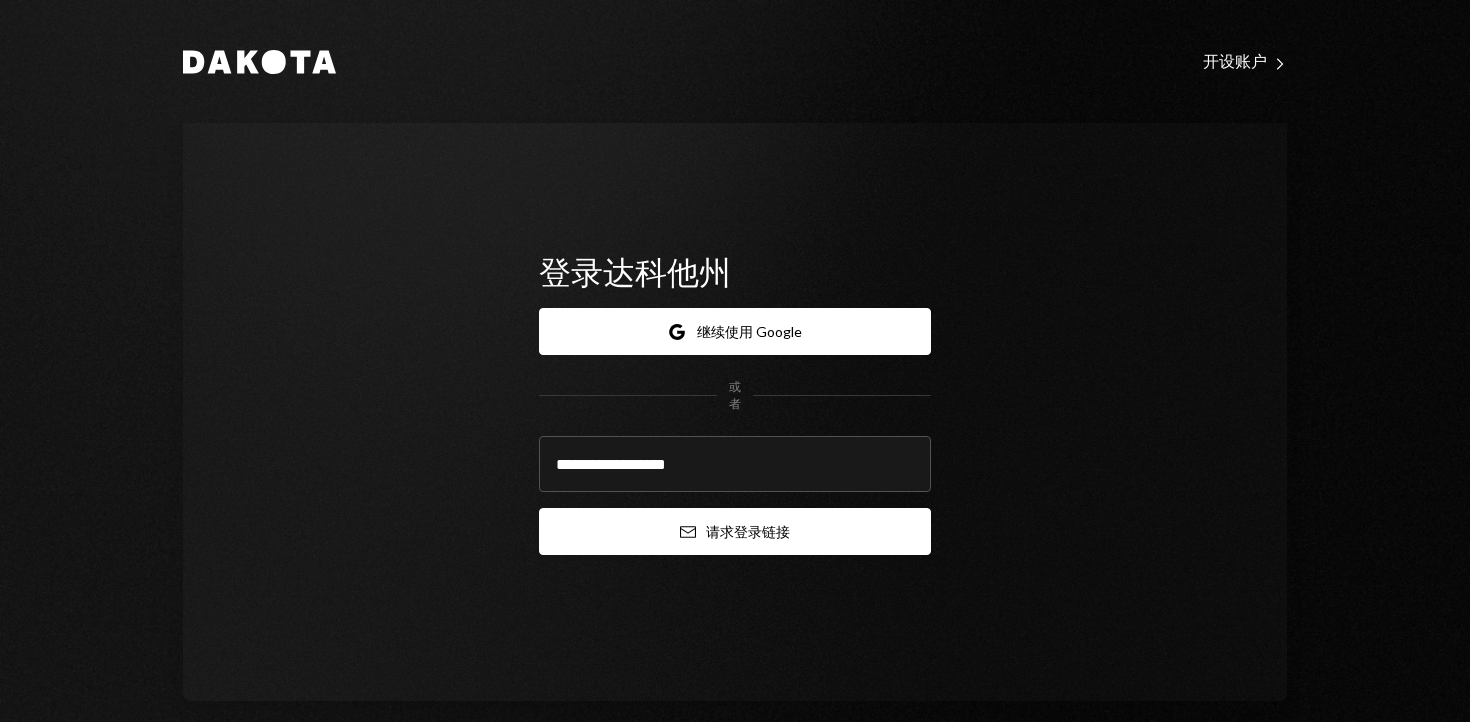 click on "登录" at bounding box center (748, 531) 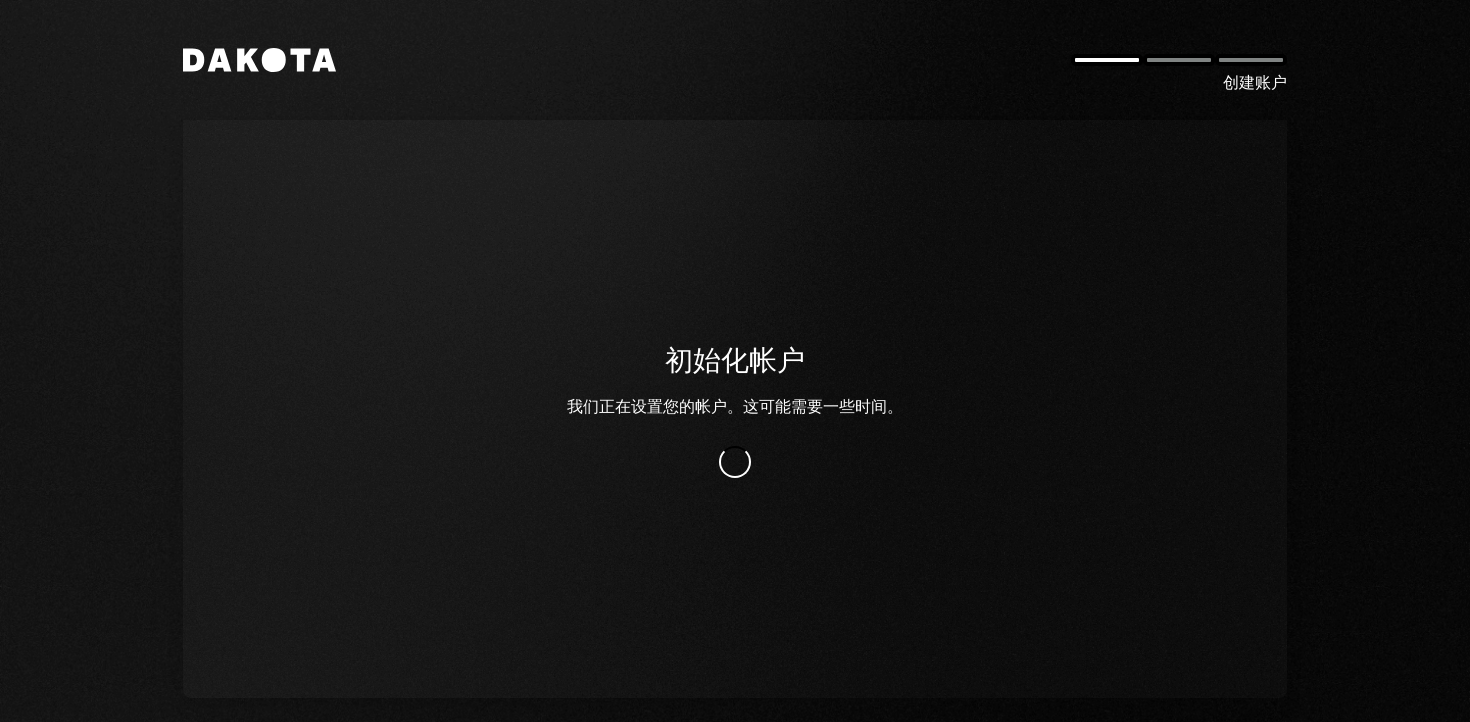 scroll, scrollTop: 0, scrollLeft: 0, axis: both 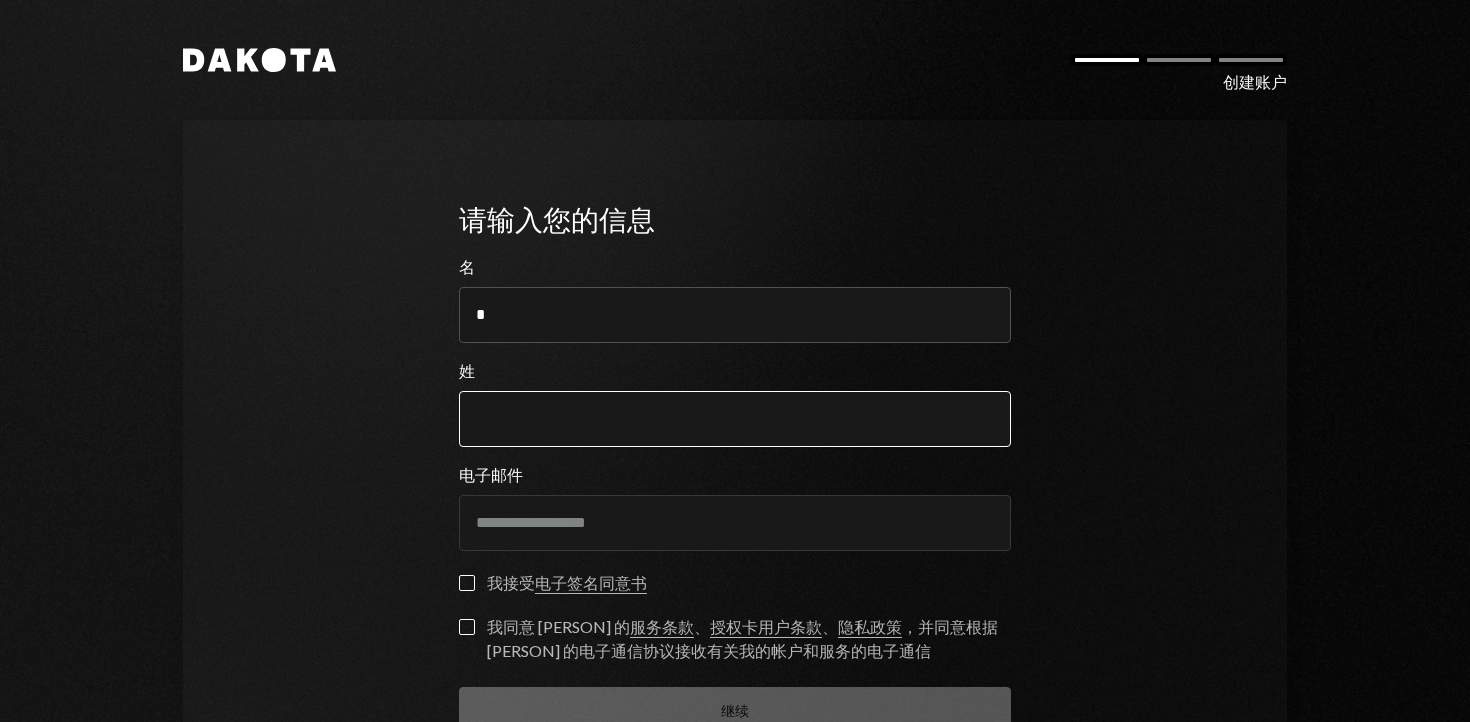 type on "*" 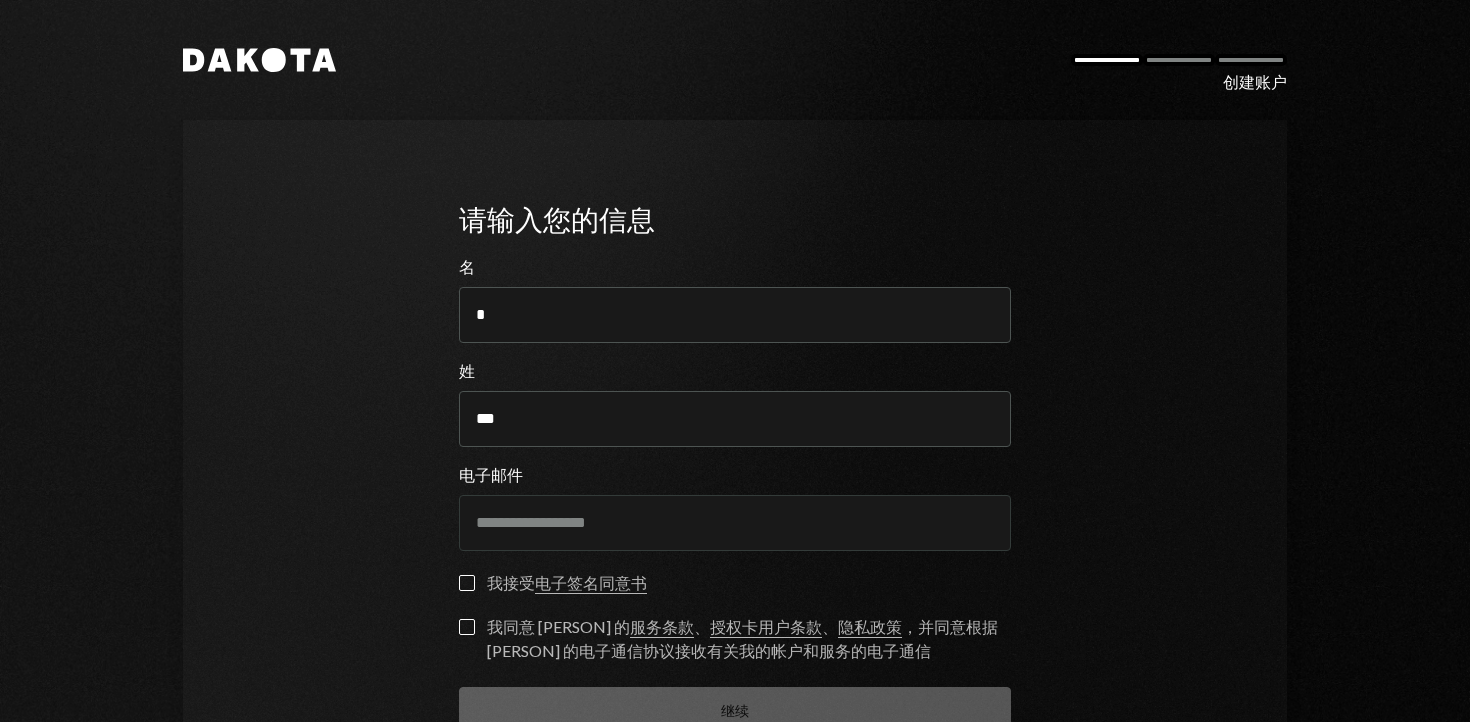 type on "***" 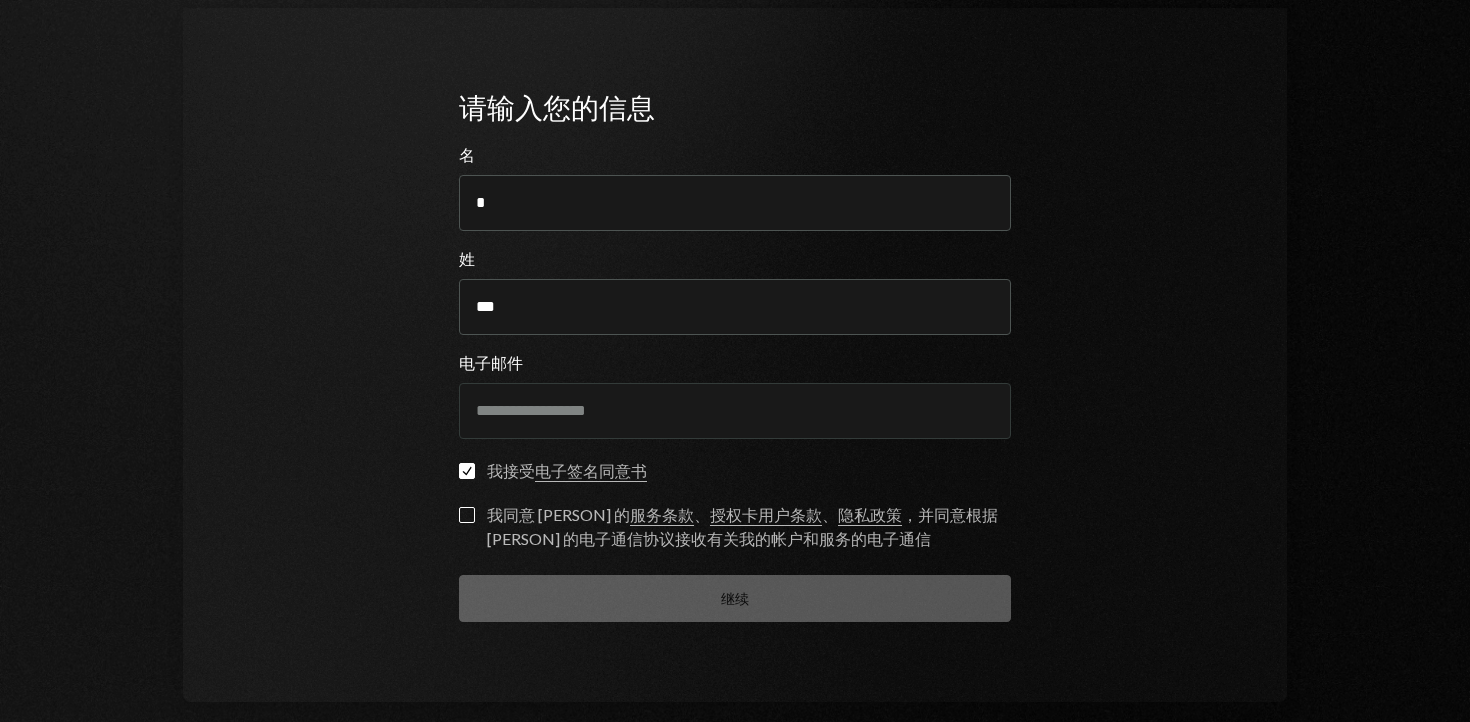 scroll, scrollTop: 114, scrollLeft: 0, axis: vertical 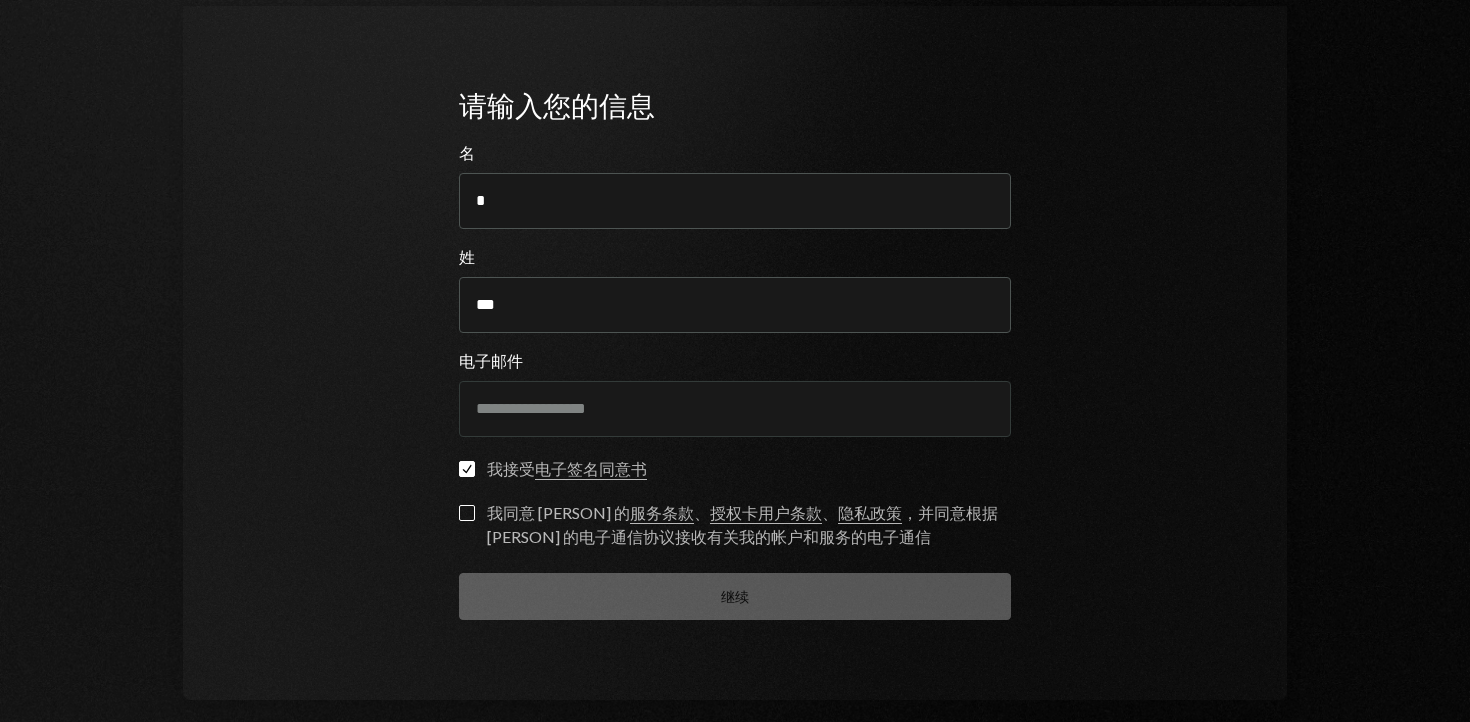 click on "我同意 Dakota 的 服务条款 、 授权卡用户条款 、 隐私政策 ，并同意根据 Dakota 的电子通信协议接收有关我的帐户和服务的电子通信" at bounding box center [467, 513] 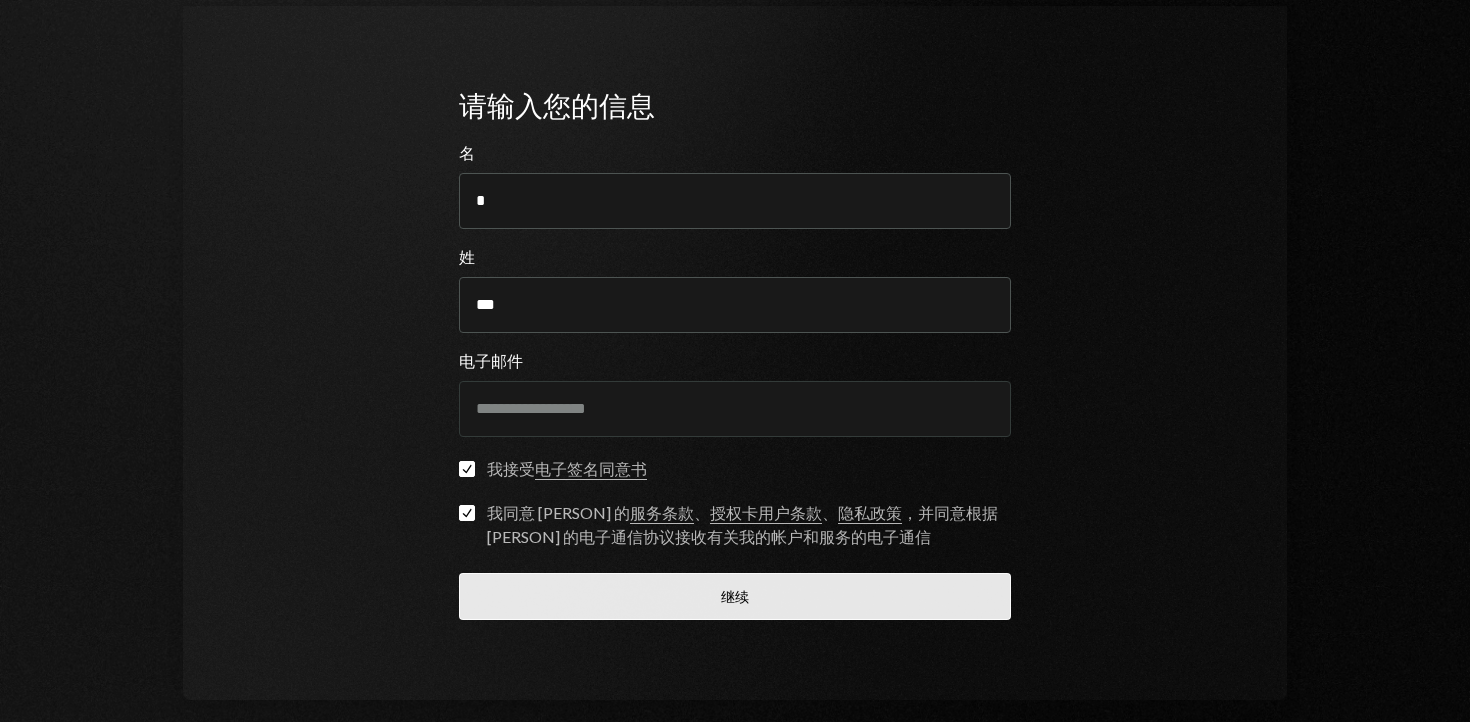 click on "继续" at bounding box center (735, 596) 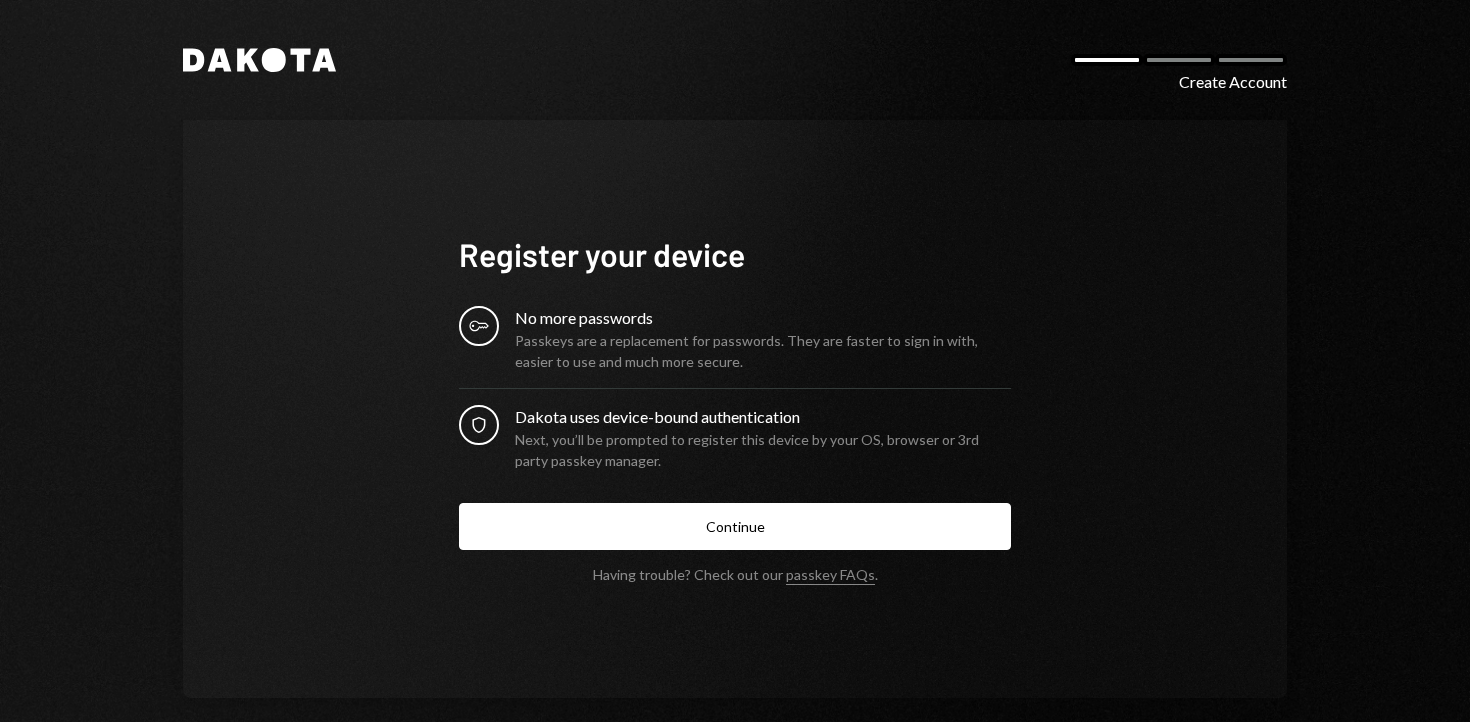 scroll, scrollTop: 0, scrollLeft: 0, axis: both 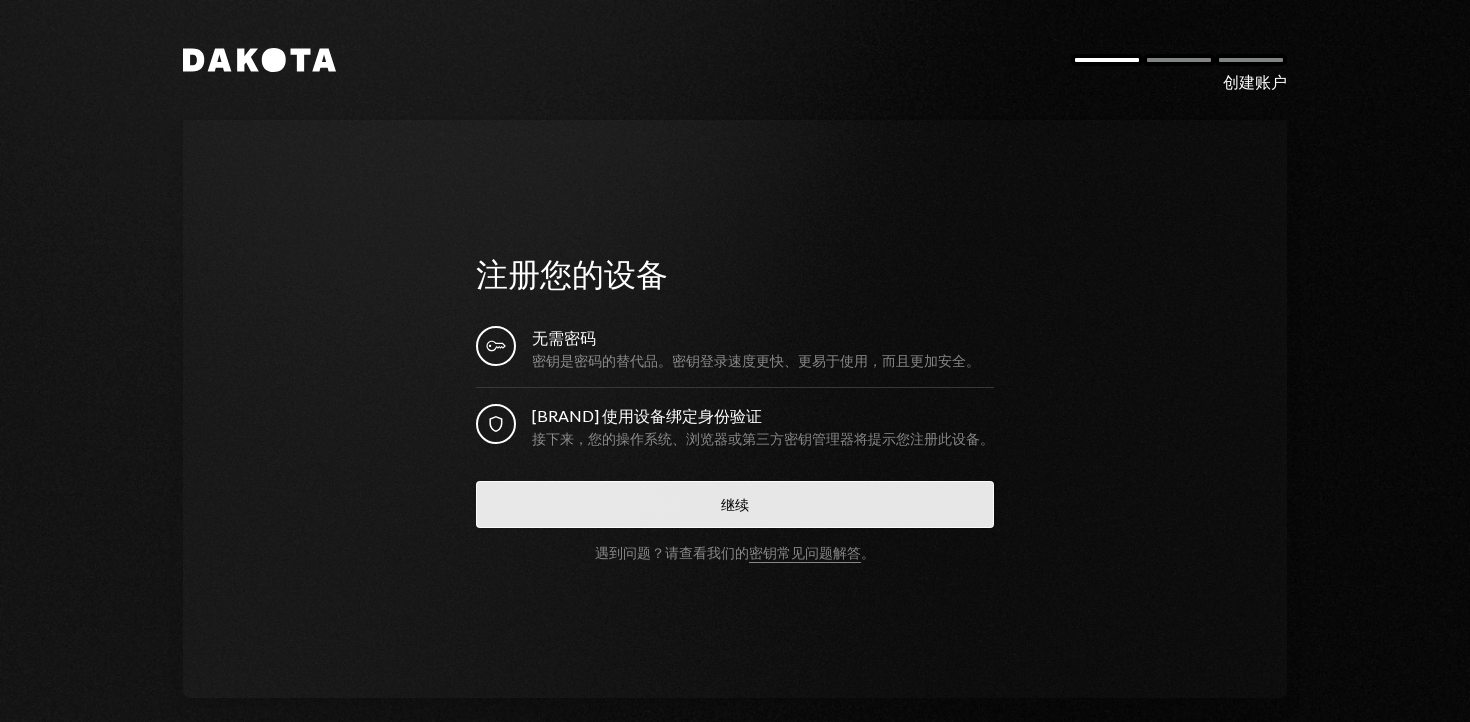 click on "继续" at bounding box center (735, 504) 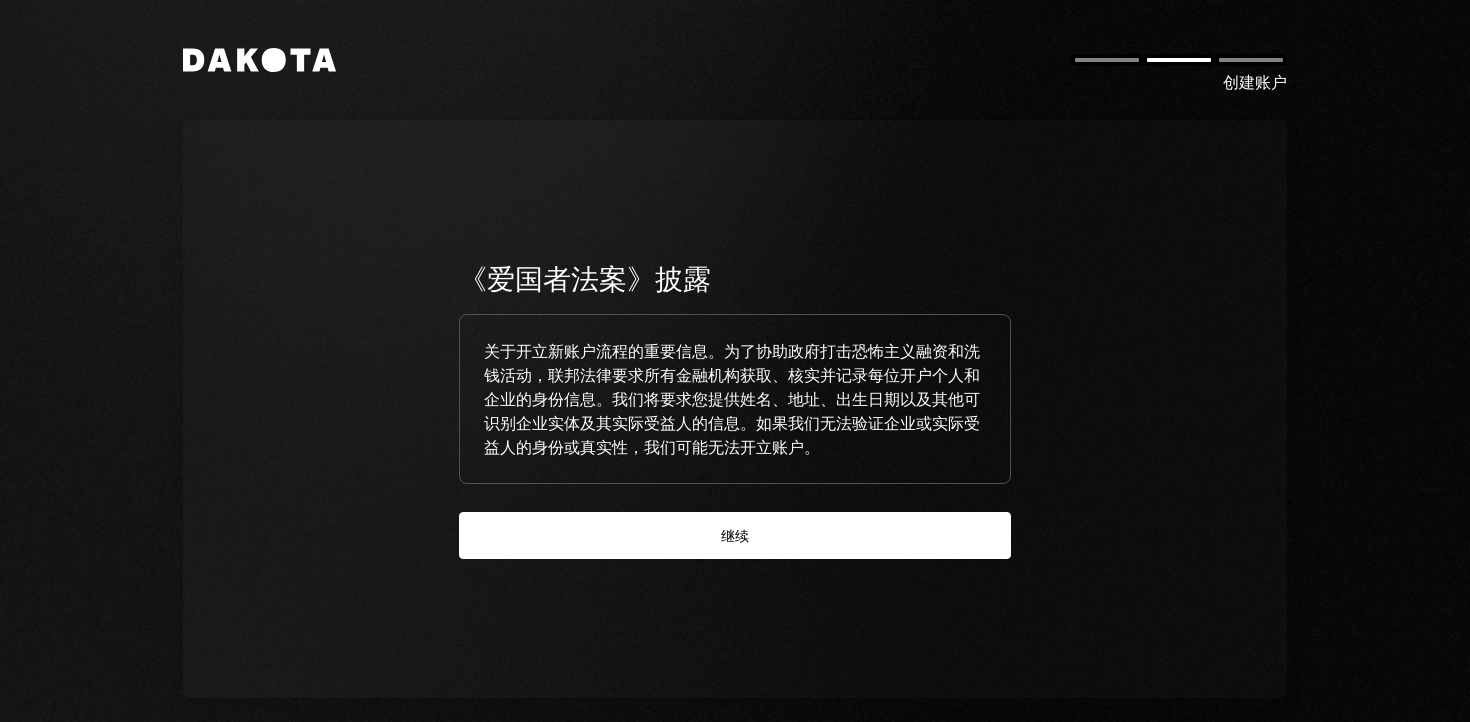 scroll, scrollTop: 0, scrollLeft: 0, axis: both 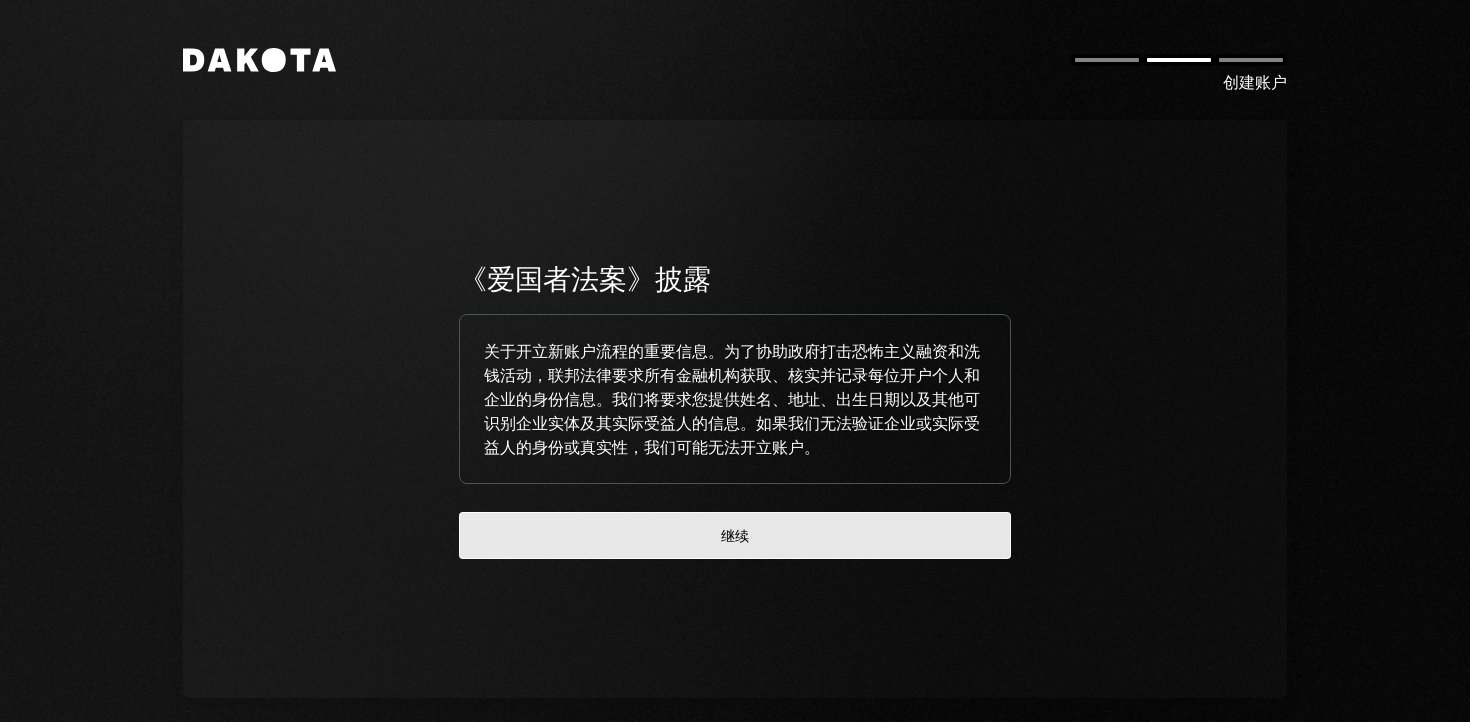click on "继续" at bounding box center (735, 535) 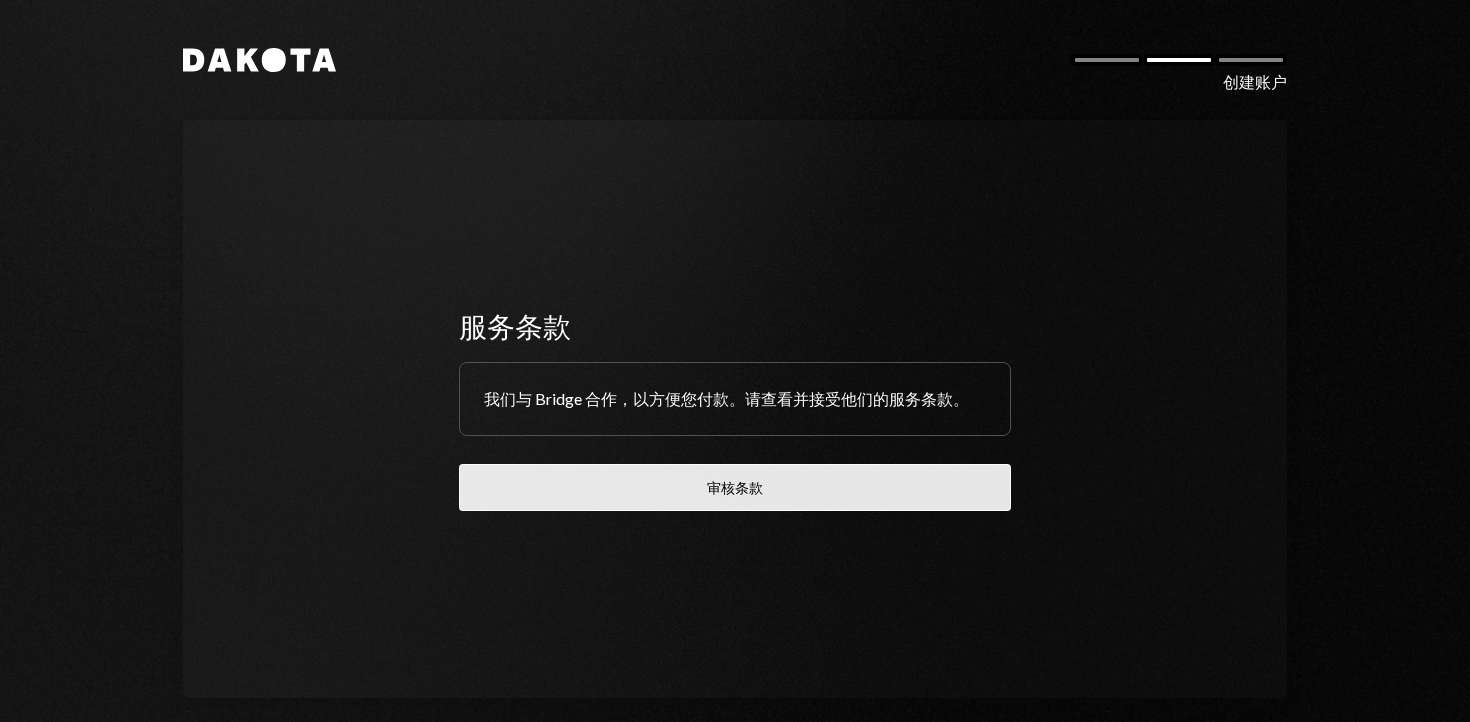 click on "审核条款" at bounding box center (735, 487) 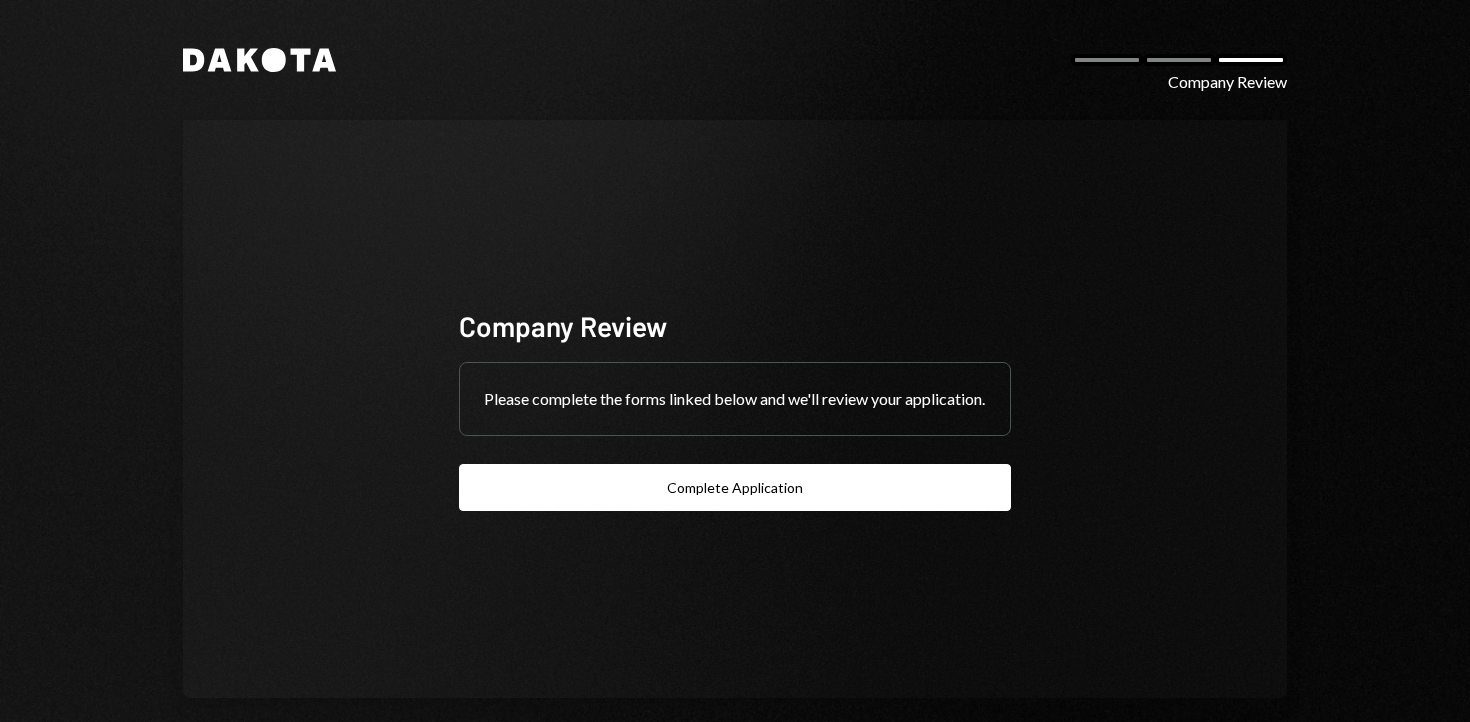 scroll, scrollTop: 0, scrollLeft: 0, axis: both 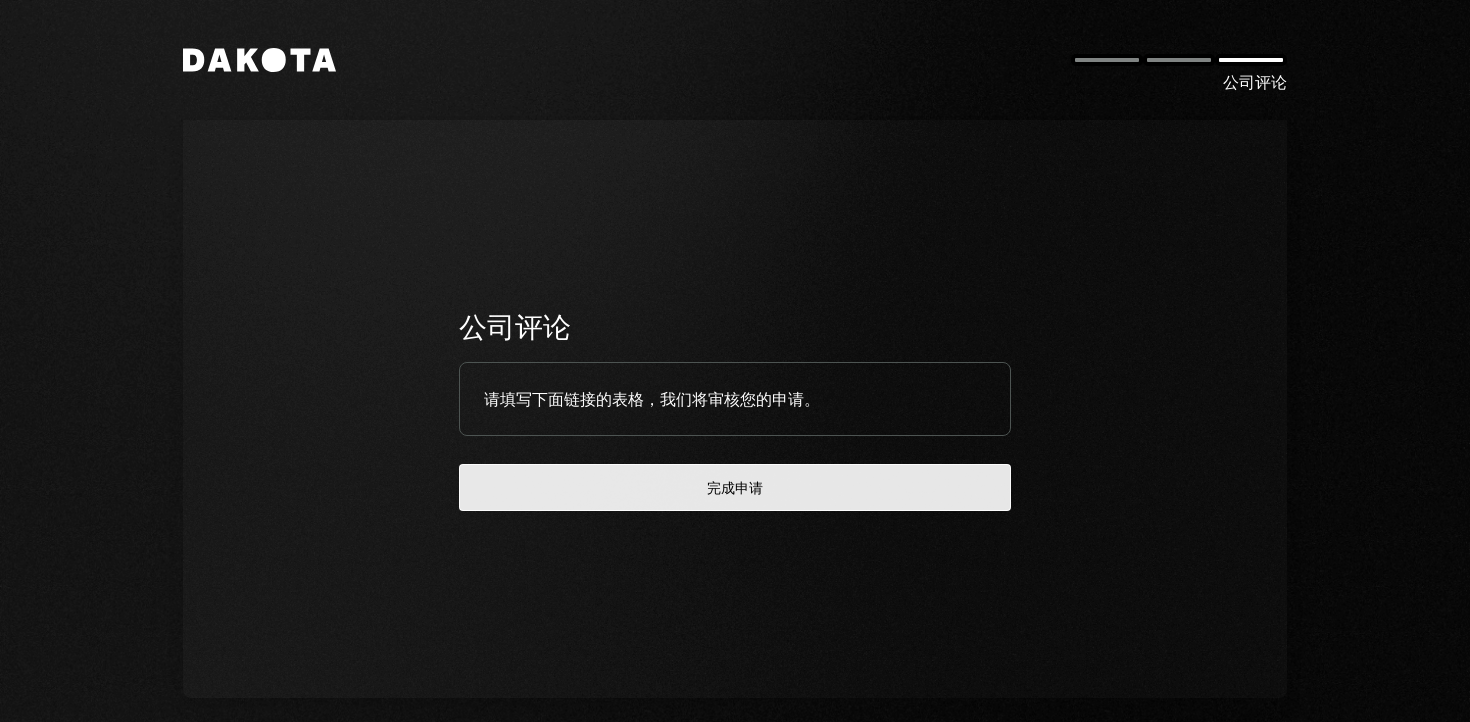 click on "完成申请" at bounding box center [735, 487] 